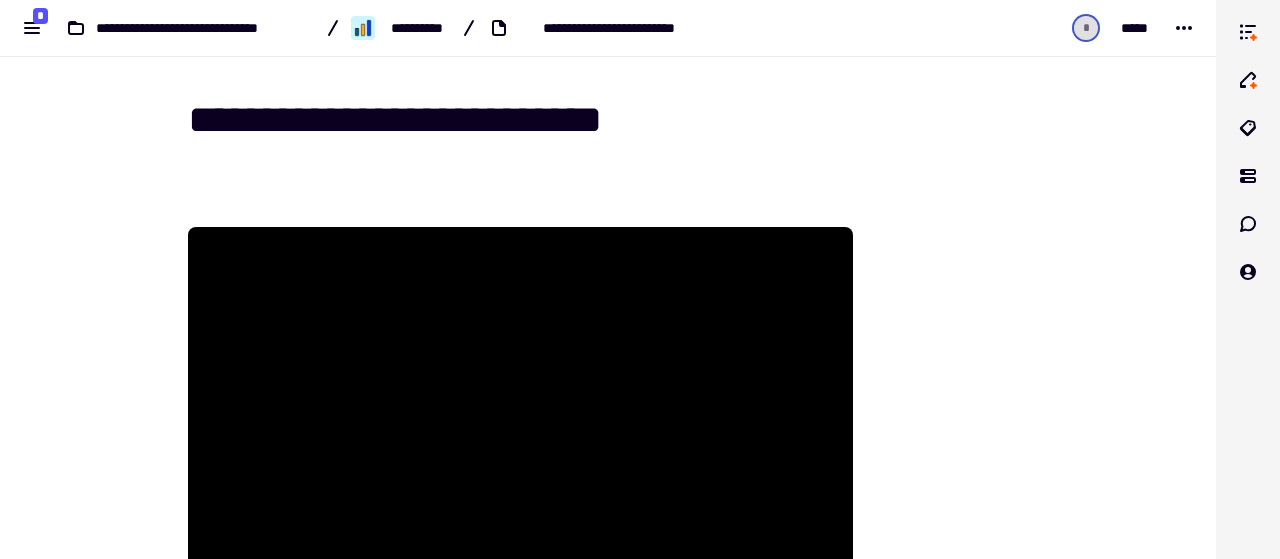 scroll, scrollTop: 0, scrollLeft: 0, axis: both 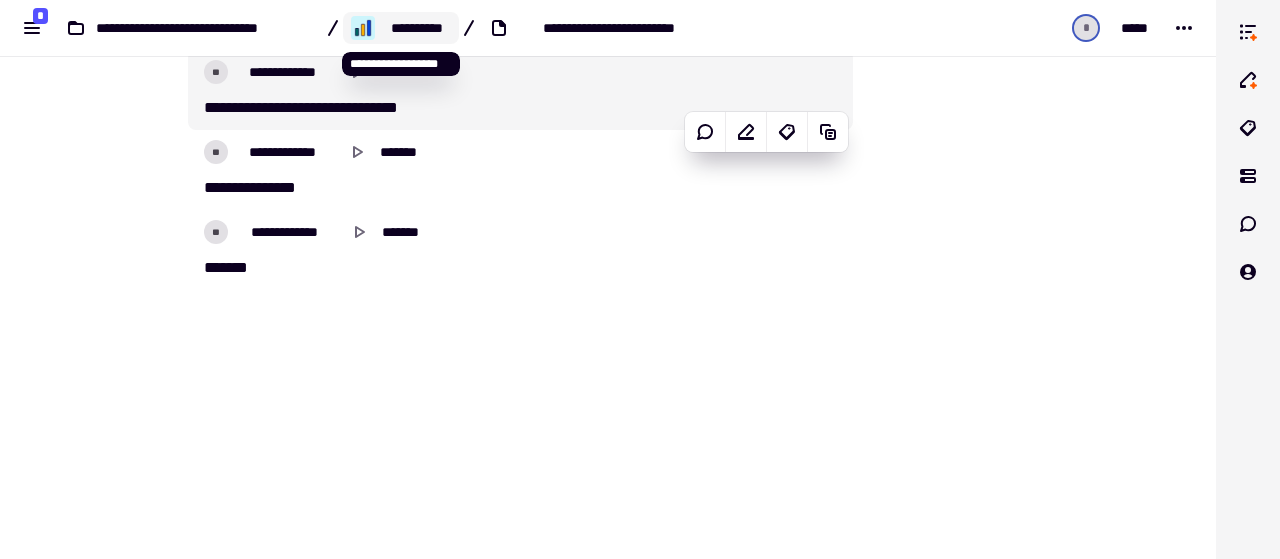 click on "**********" 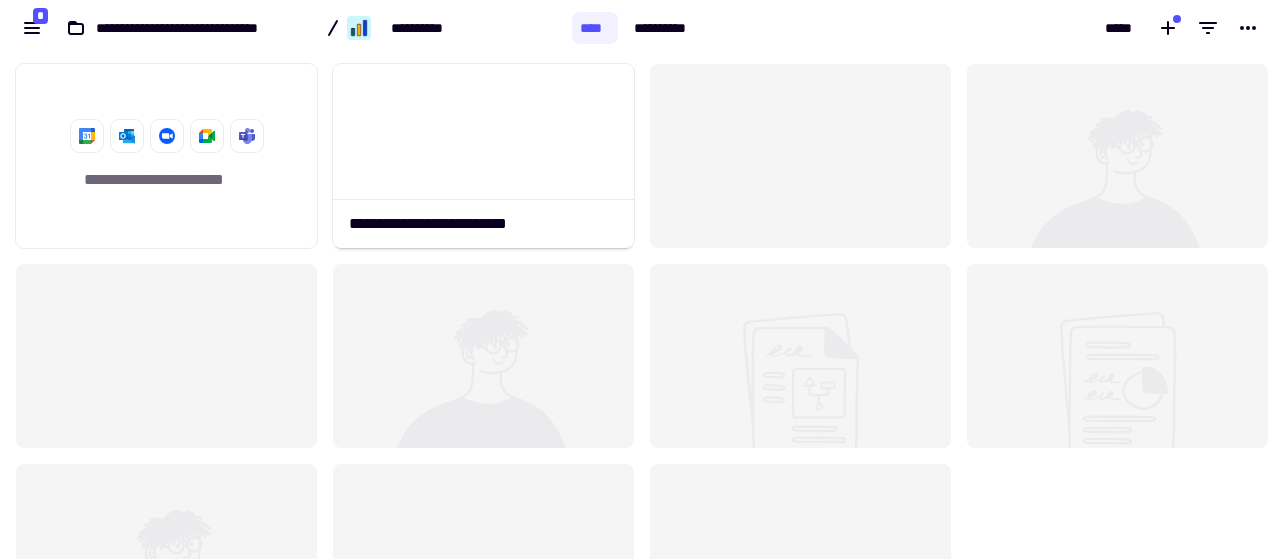 scroll, scrollTop: 16, scrollLeft: 16, axis: both 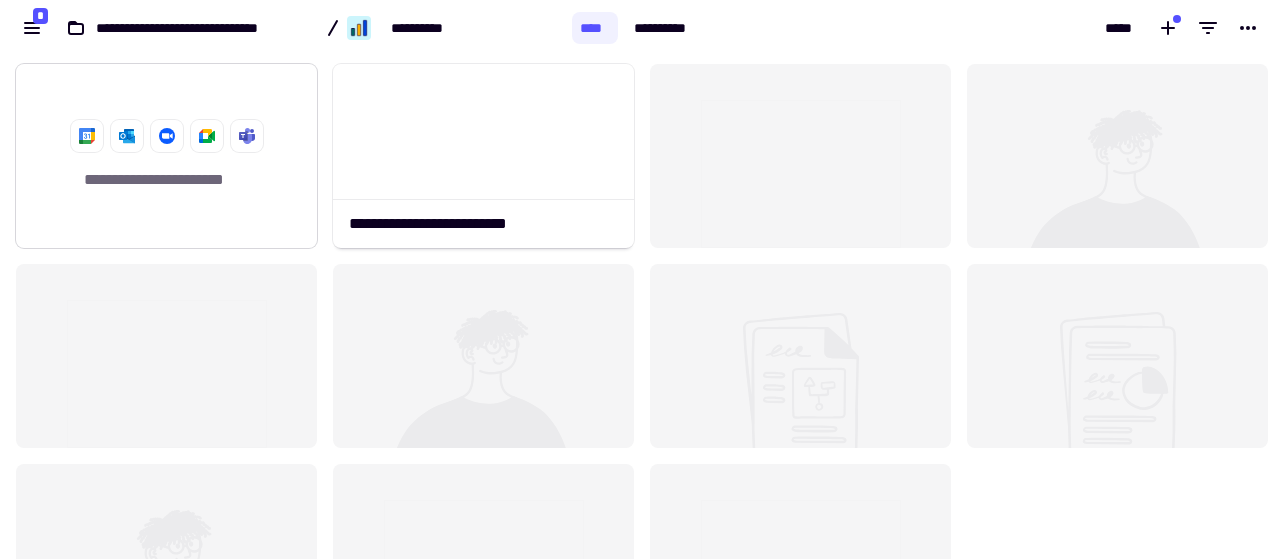 click on "**********" 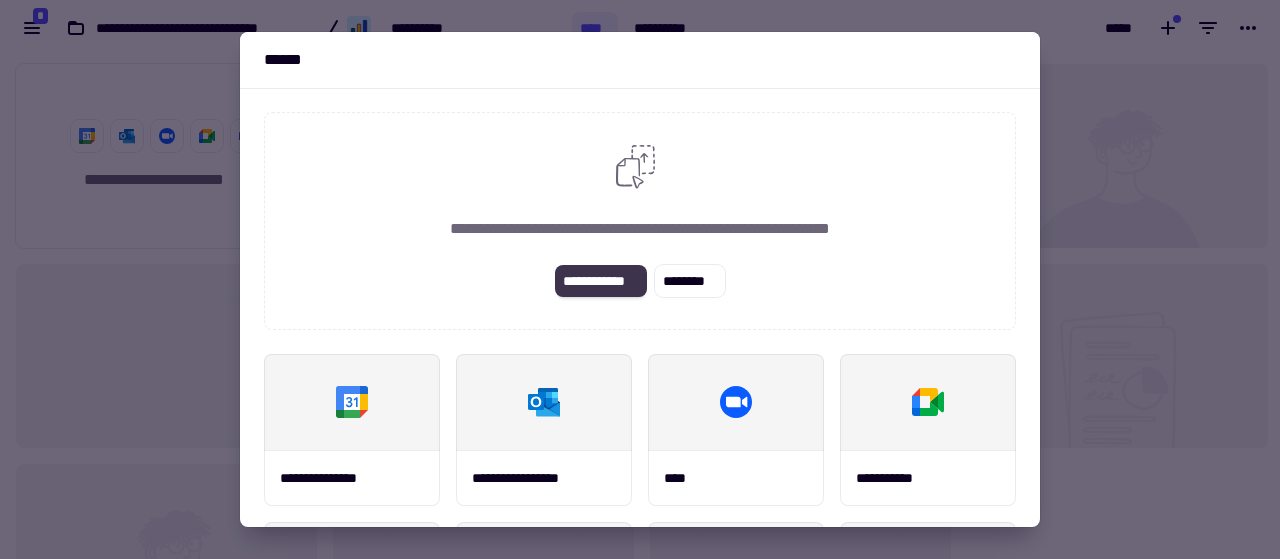 click on "**********" 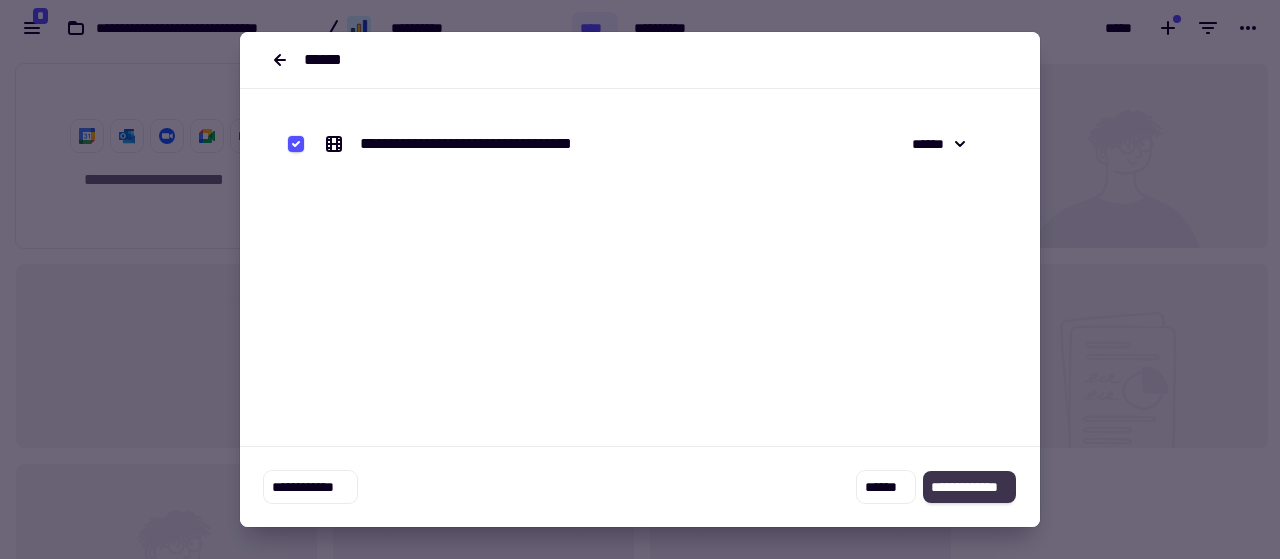 click on "**********" 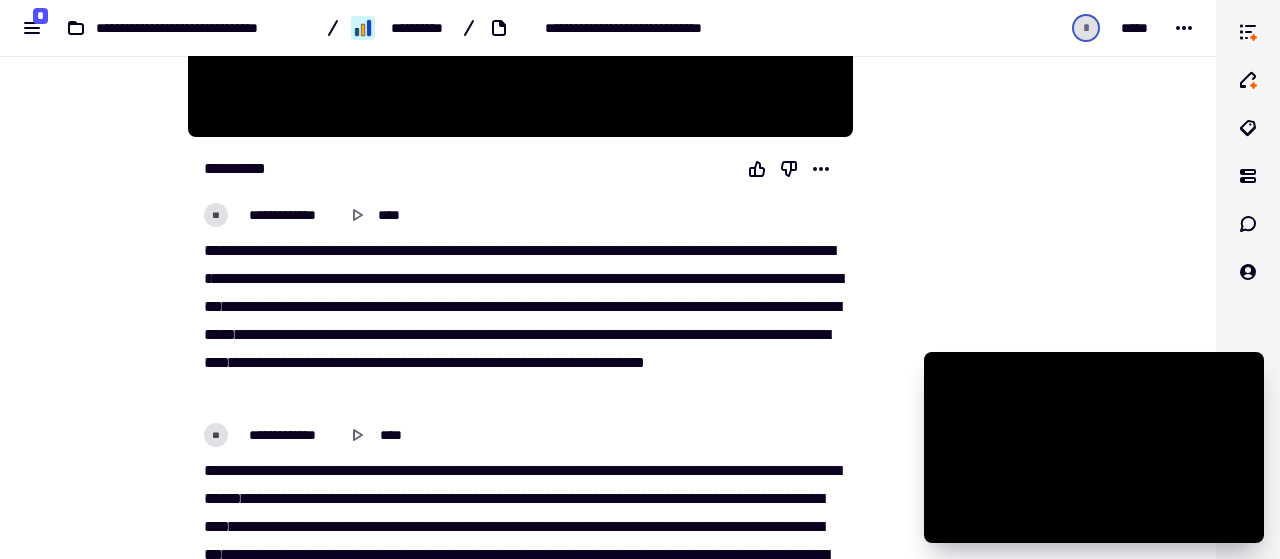 scroll, scrollTop: 500, scrollLeft: 0, axis: vertical 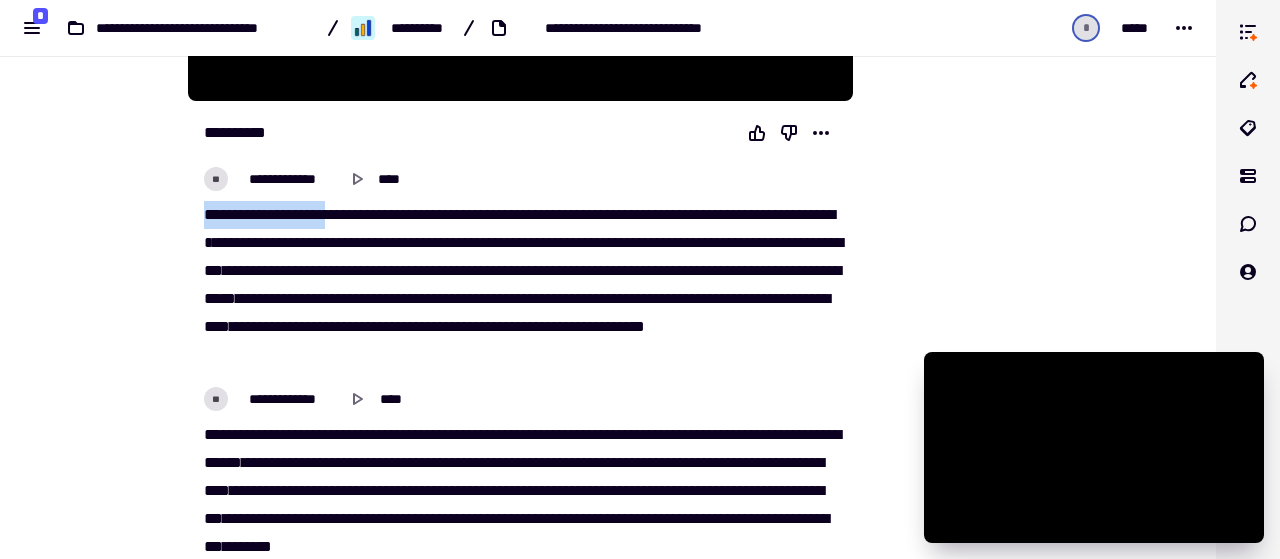 drag, startPoint x: 195, startPoint y: 211, endPoint x: 330, endPoint y: 214, distance: 135.03333 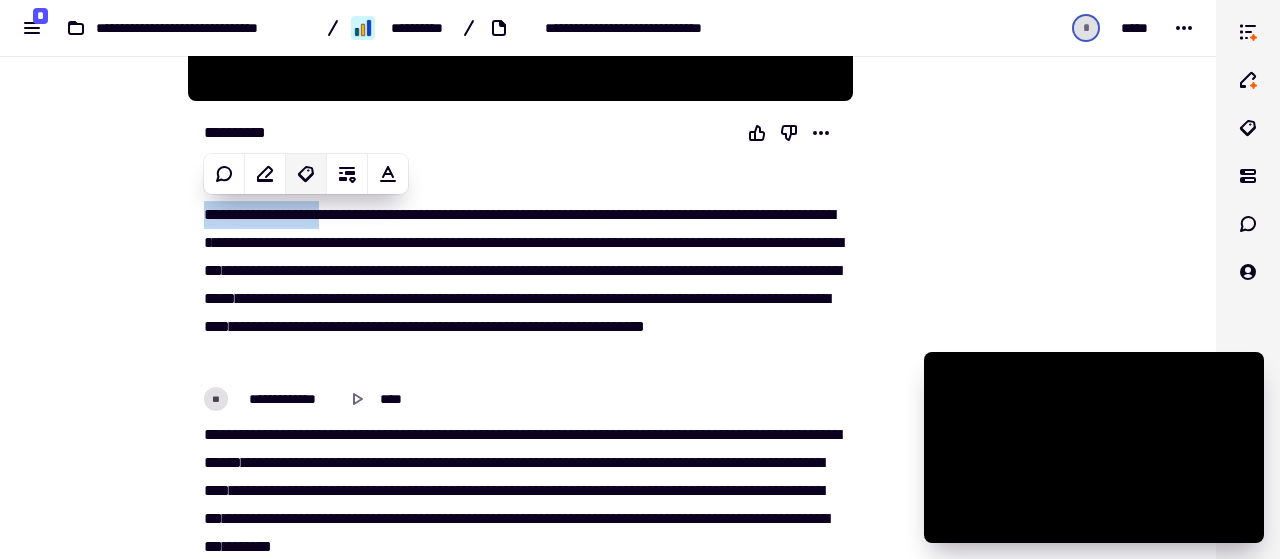 click 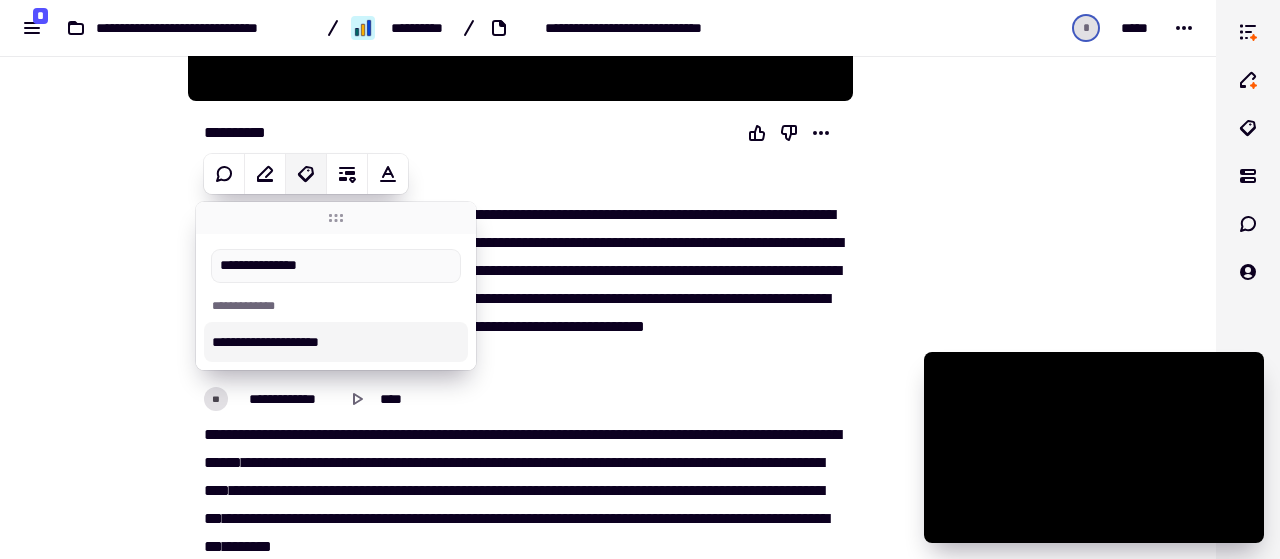 type on "**********" 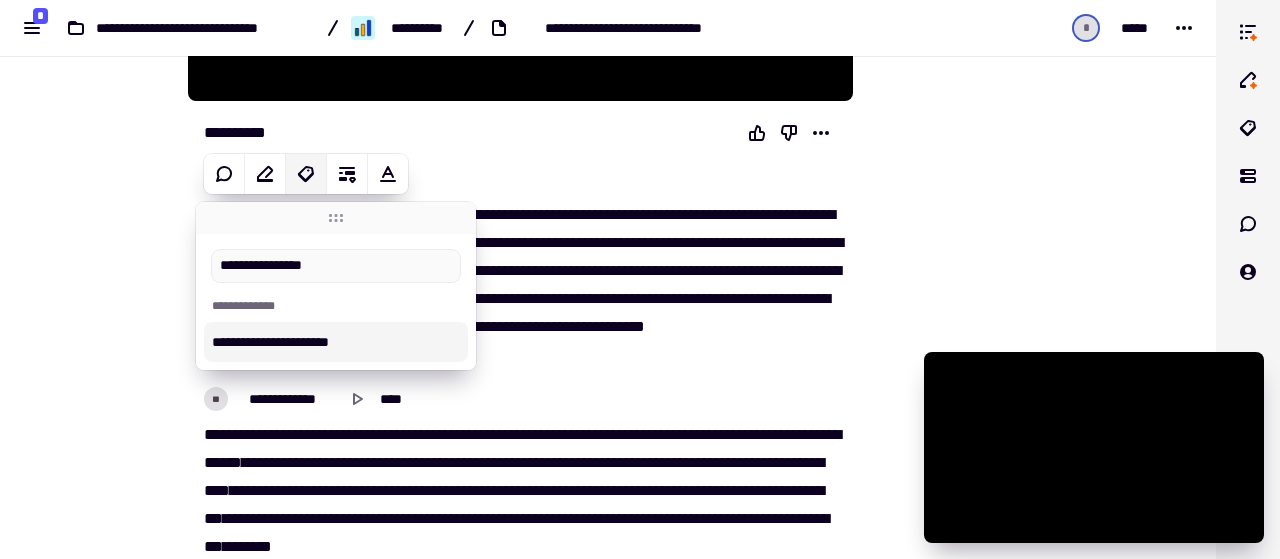 type 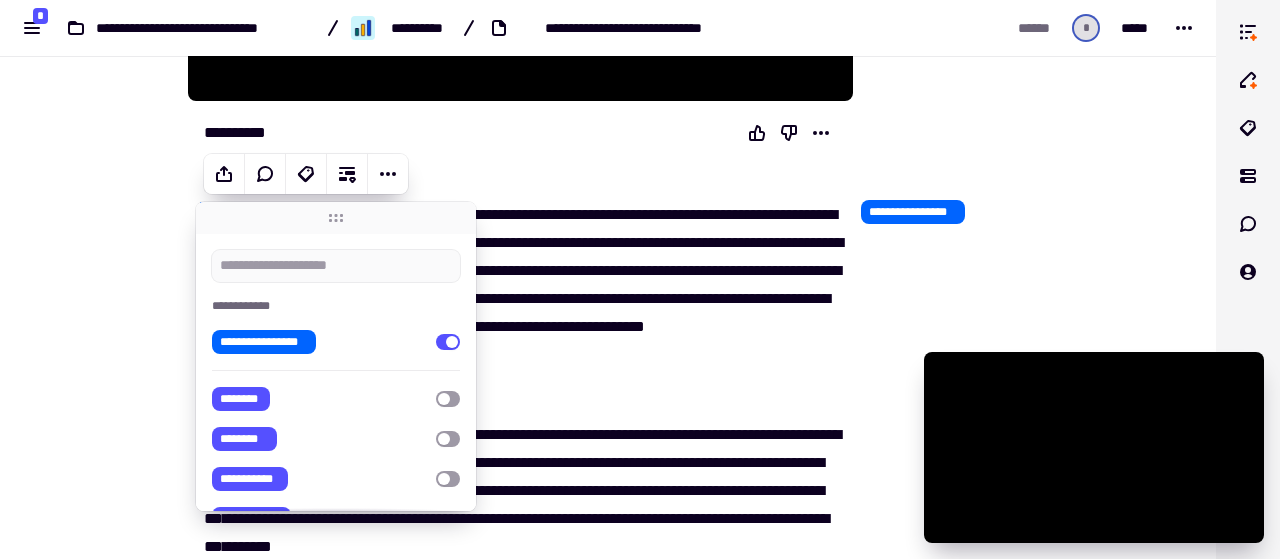 click on "**********" at bounding box center [608, 279] 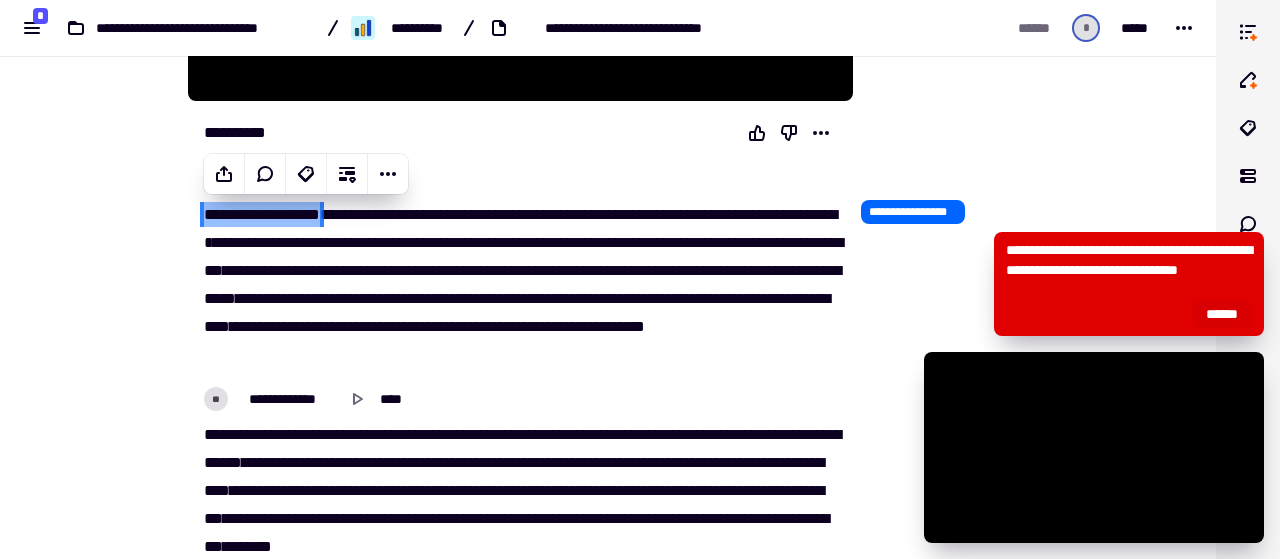 click on "******" 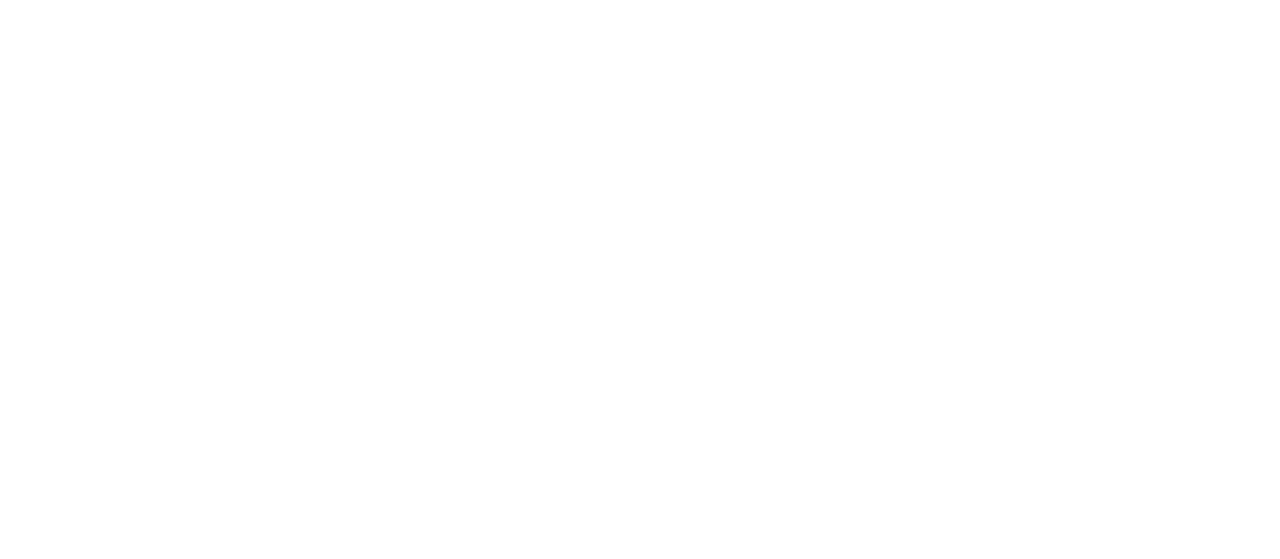 scroll, scrollTop: 0, scrollLeft: 0, axis: both 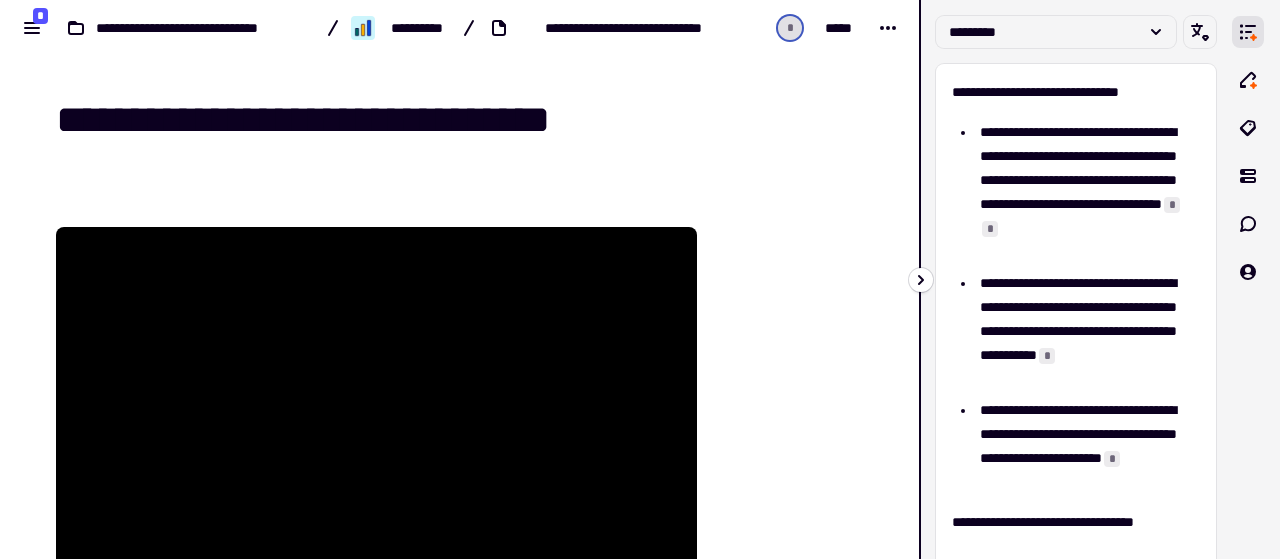 click 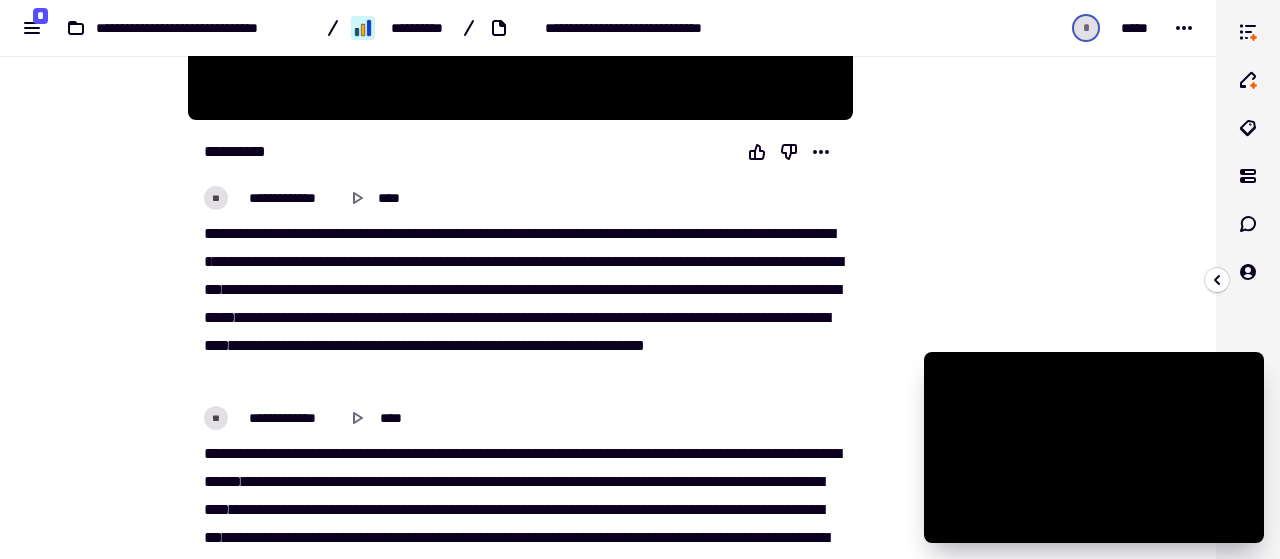 scroll, scrollTop: 500, scrollLeft: 0, axis: vertical 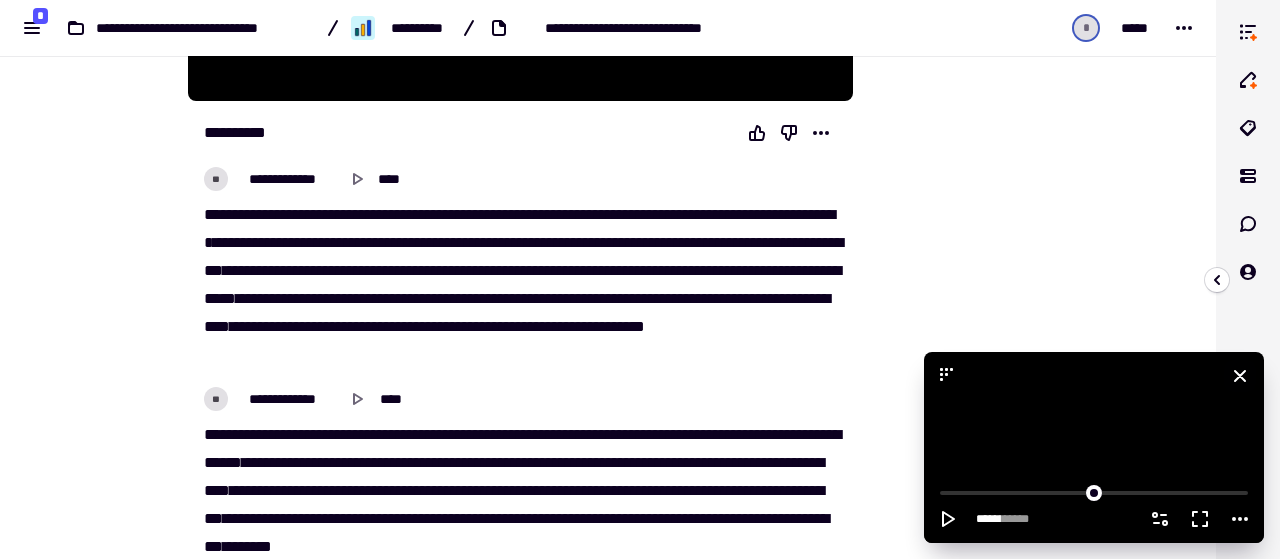 click 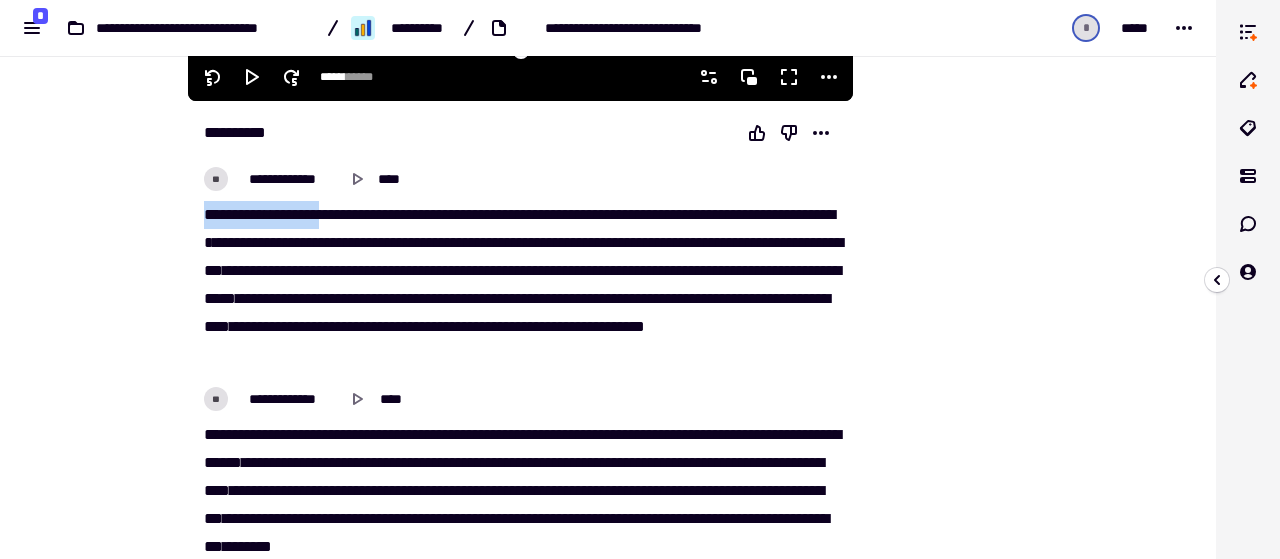drag, startPoint x: 199, startPoint y: 207, endPoint x: 325, endPoint y: 210, distance: 126.035706 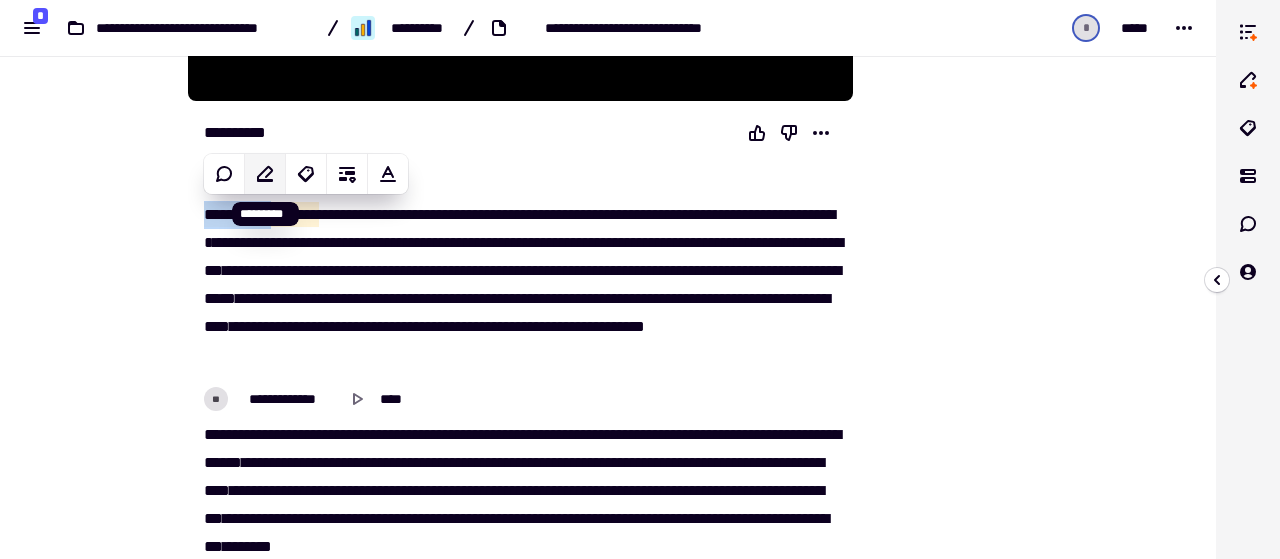 click 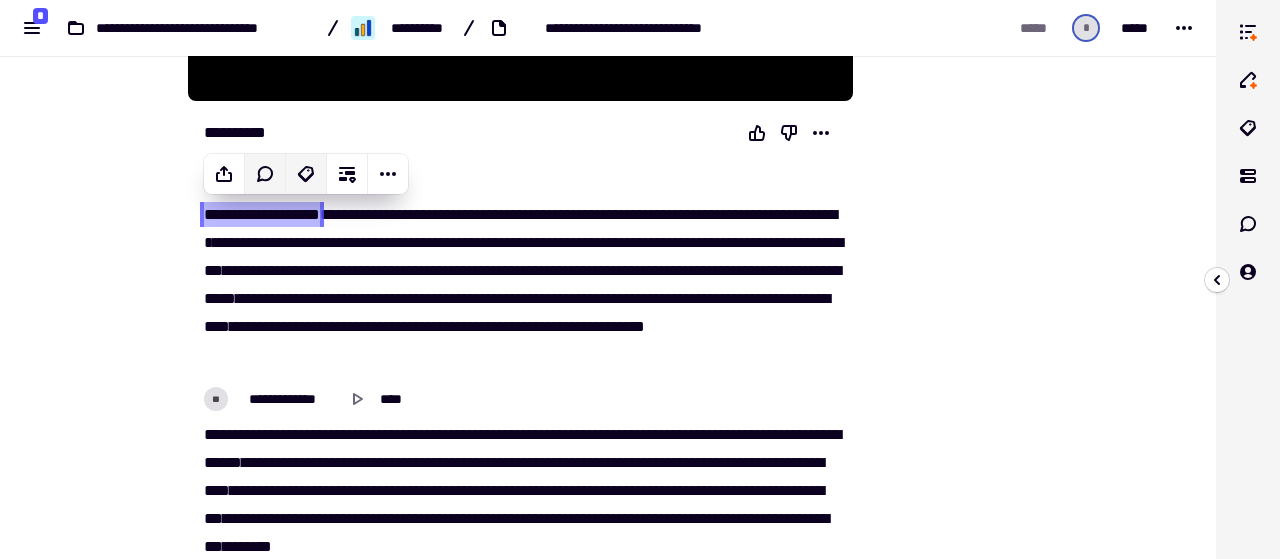 click 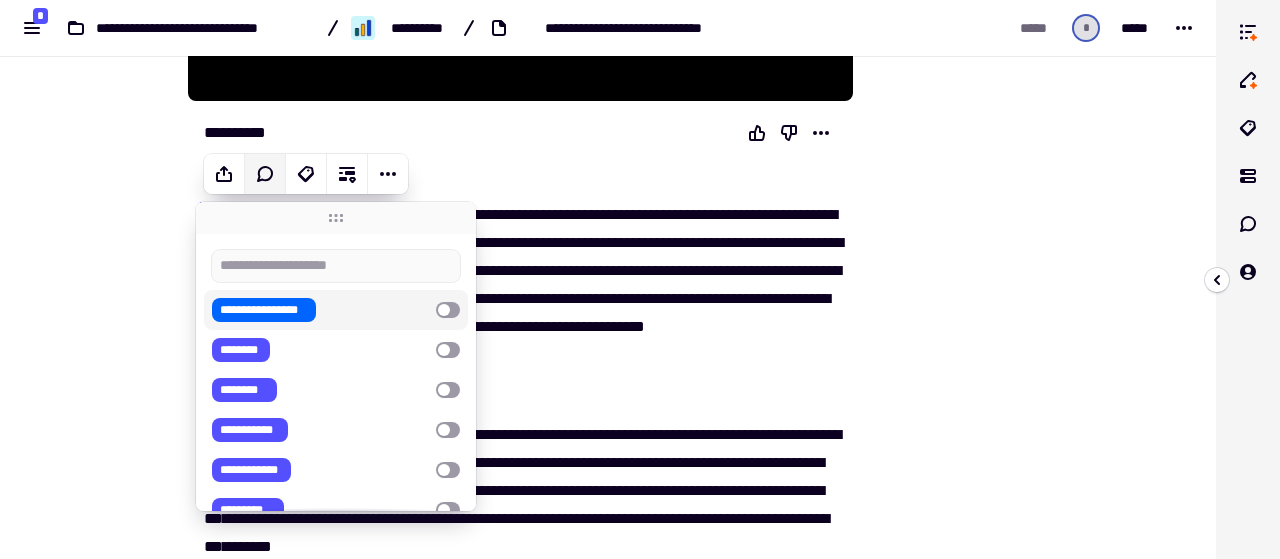 click on "**********" at bounding box center [264, 310] 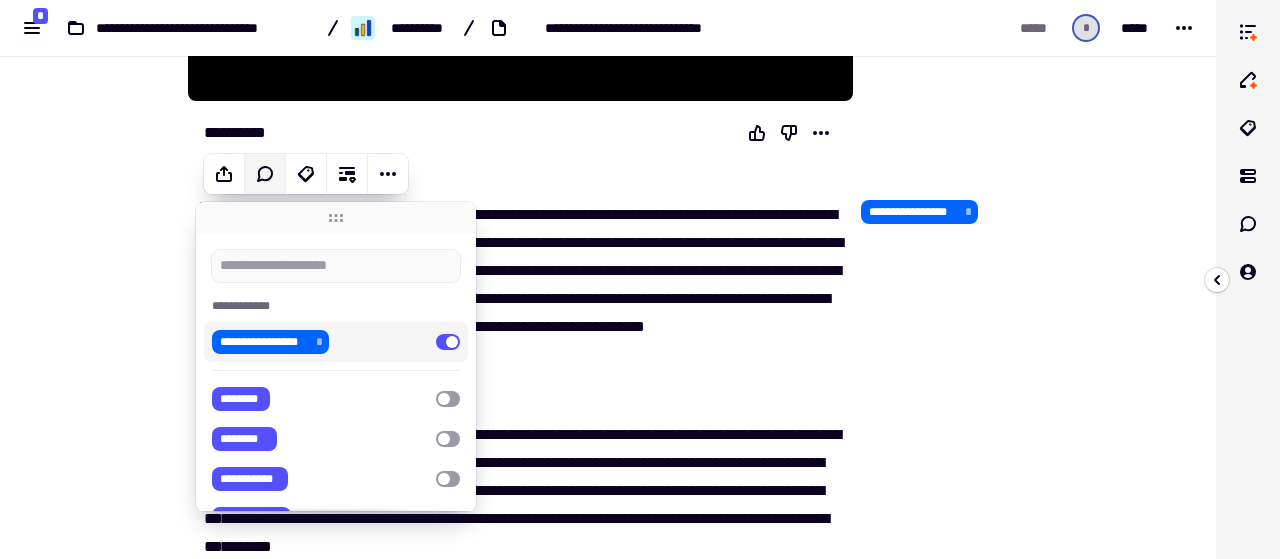 click on "**********" at bounding box center (608, 279) 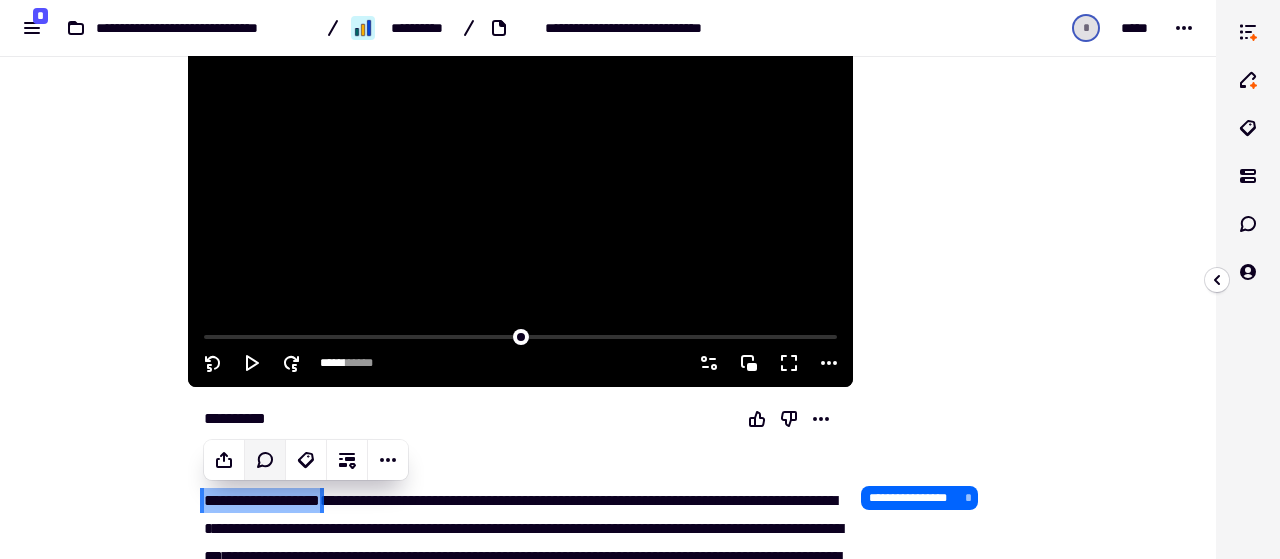 scroll, scrollTop: 200, scrollLeft: 0, axis: vertical 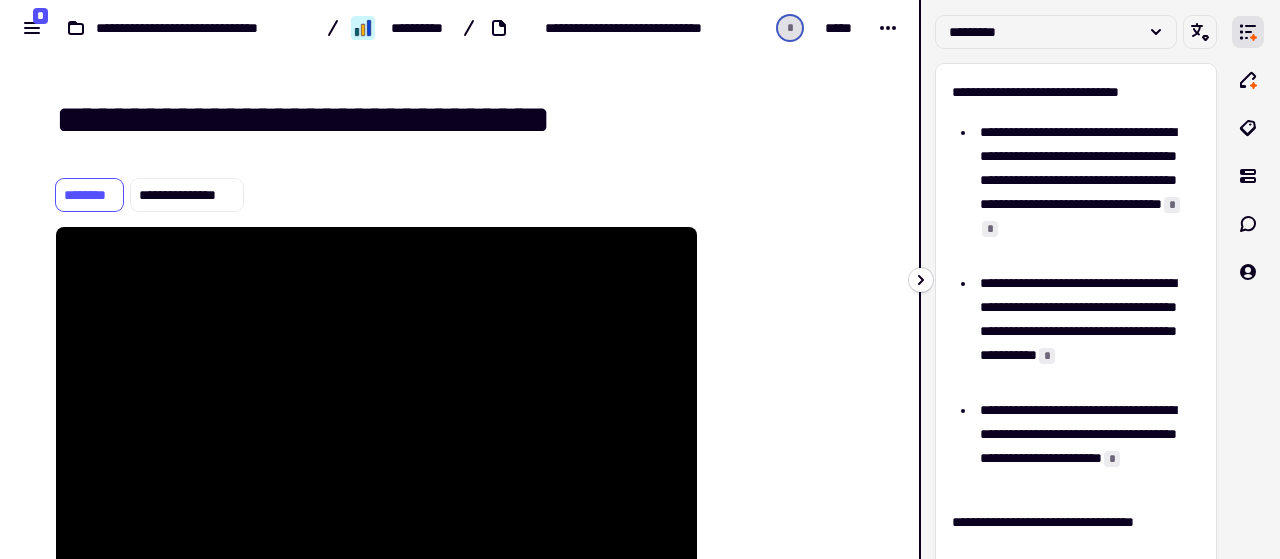 click 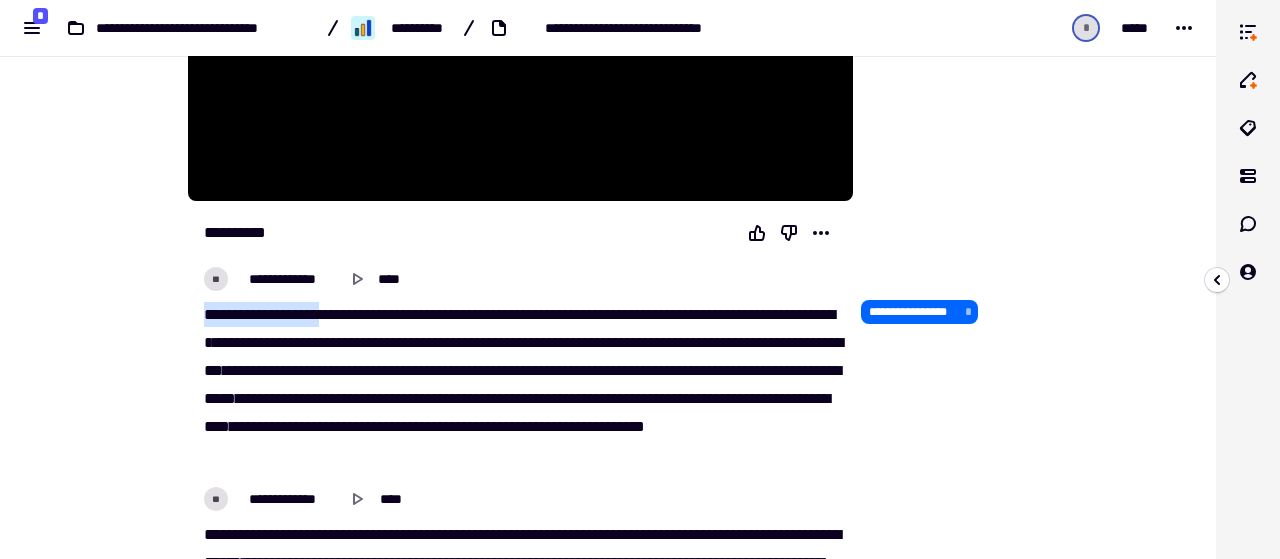 scroll, scrollTop: 500, scrollLeft: 0, axis: vertical 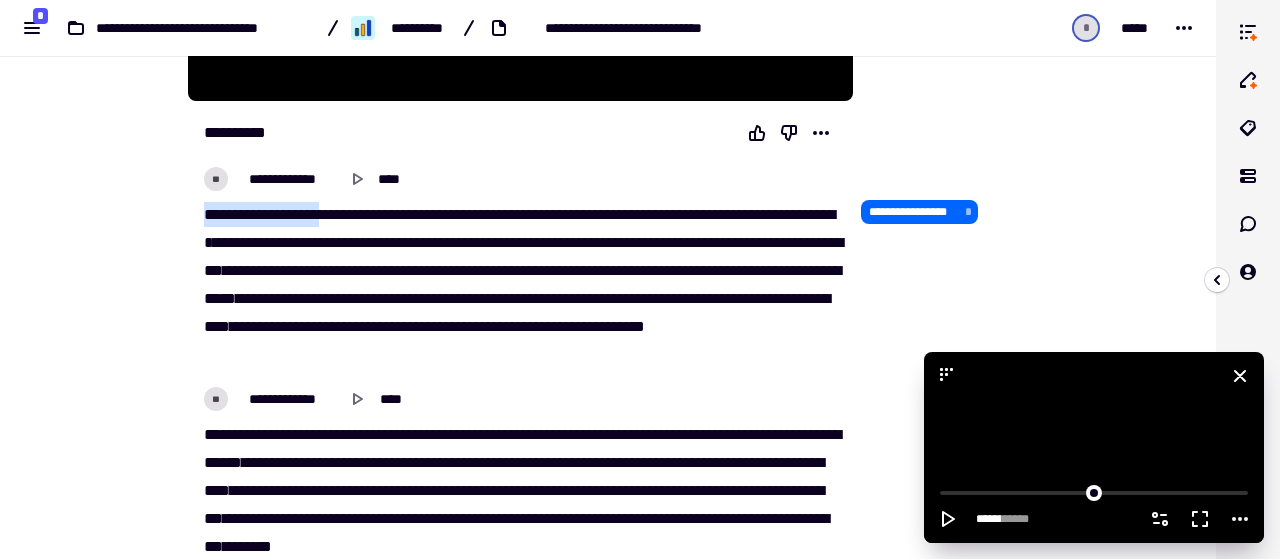 click 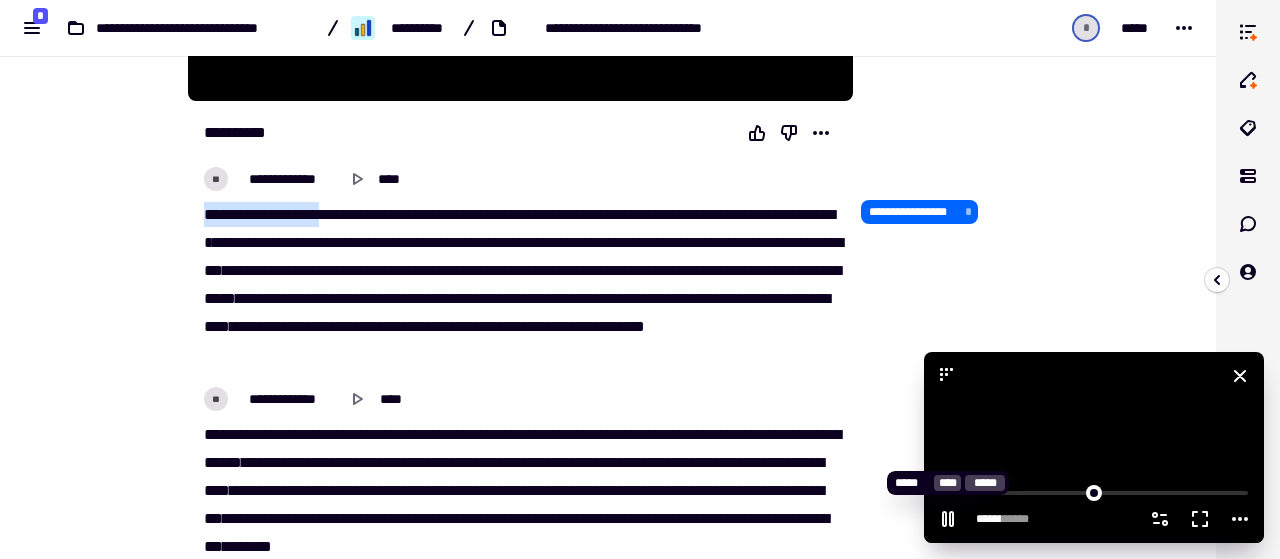 click 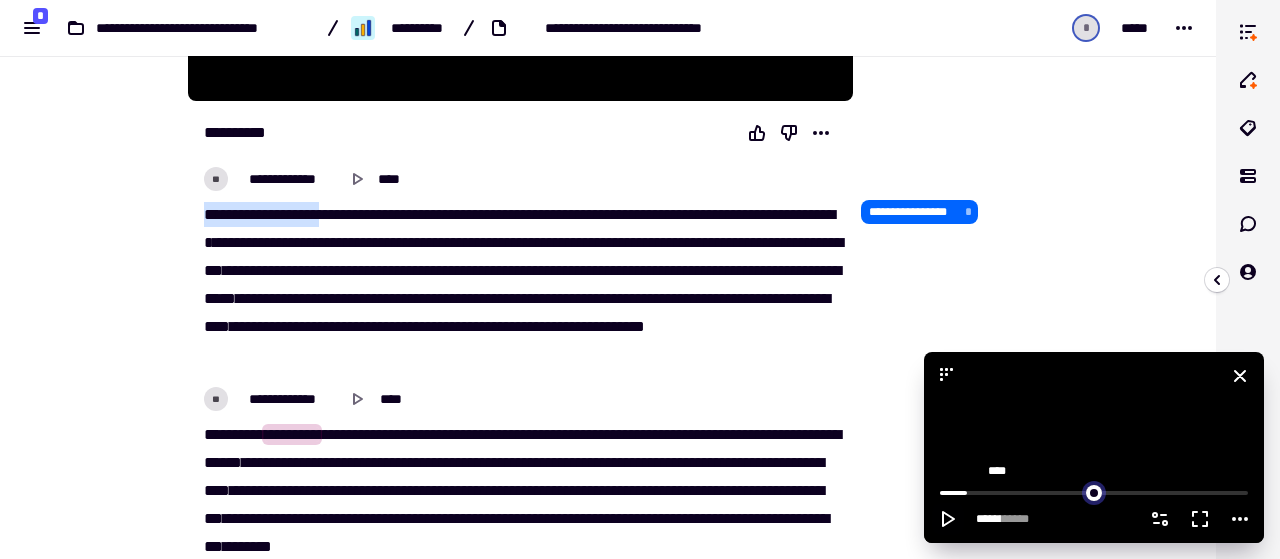click at bounding box center [1094, 491] 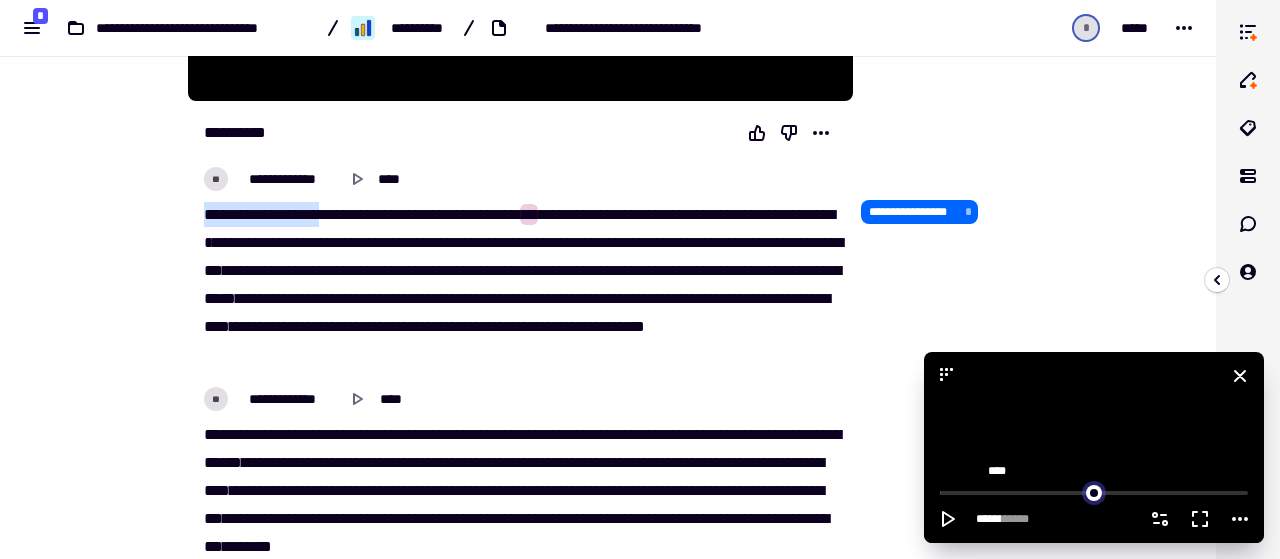 drag, startPoint x: 974, startPoint y: 494, endPoint x: 880, endPoint y: 497, distance: 94.04786 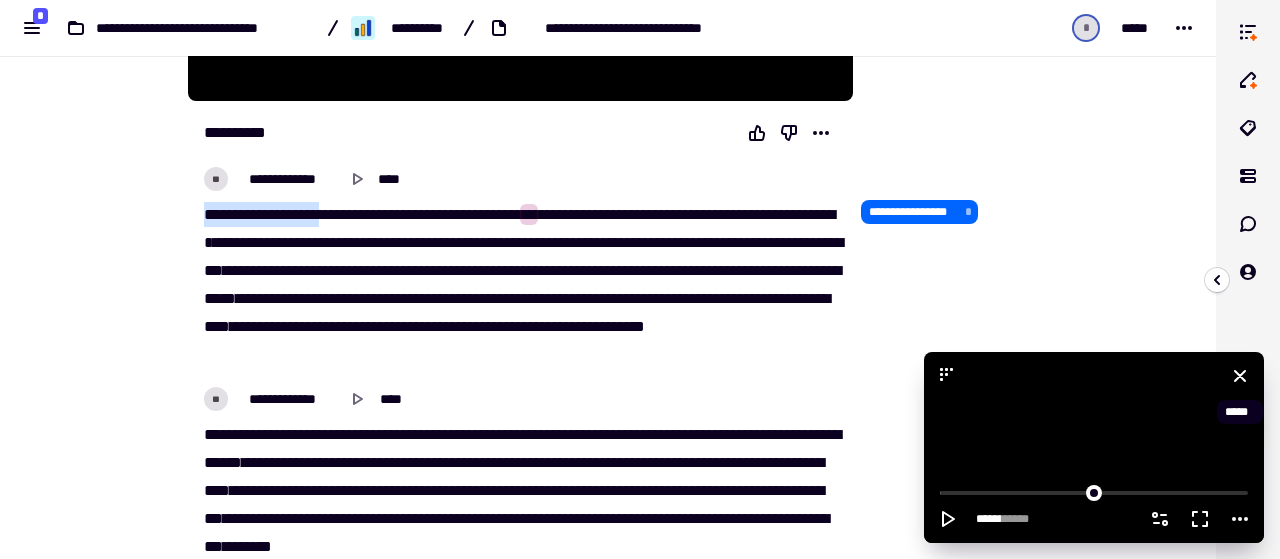 click 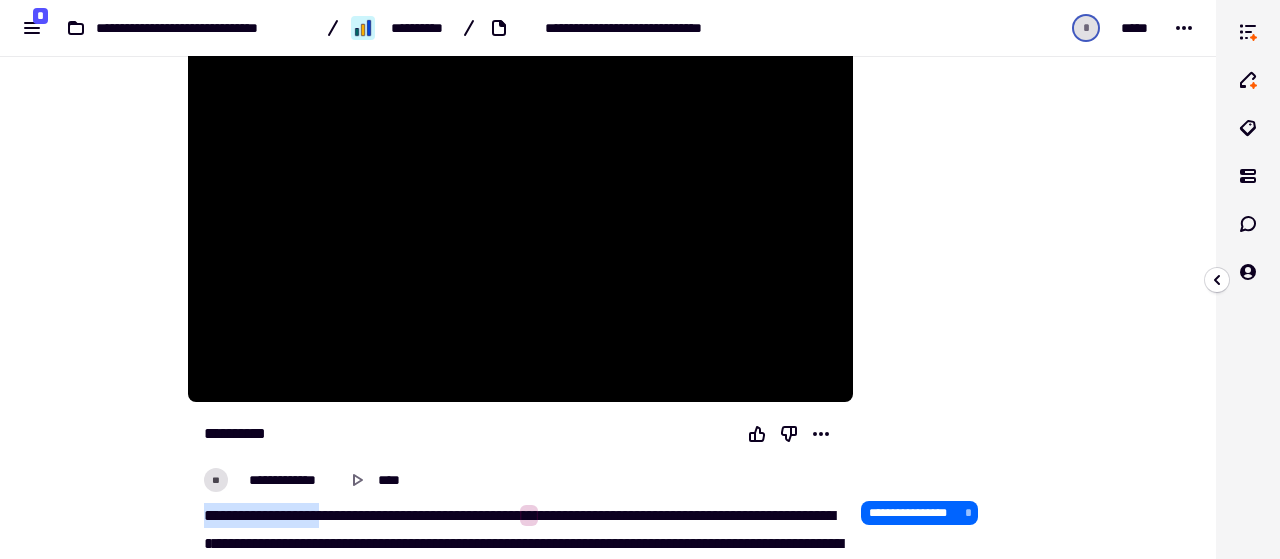 scroll, scrollTop: 0, scrollLeft: 0, axis: both 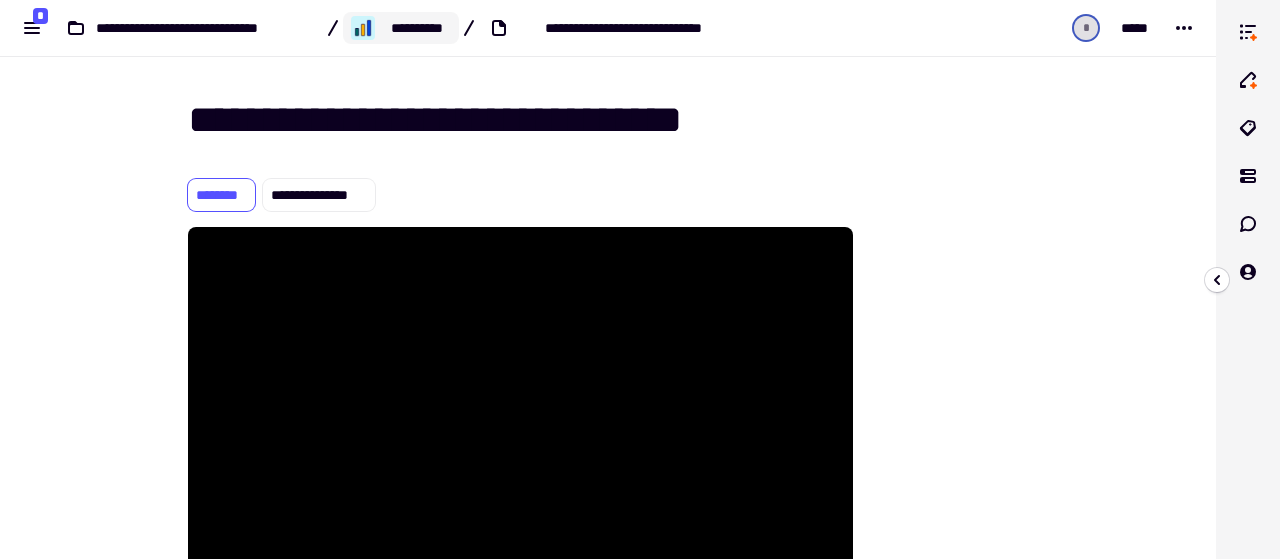 click on "**********" 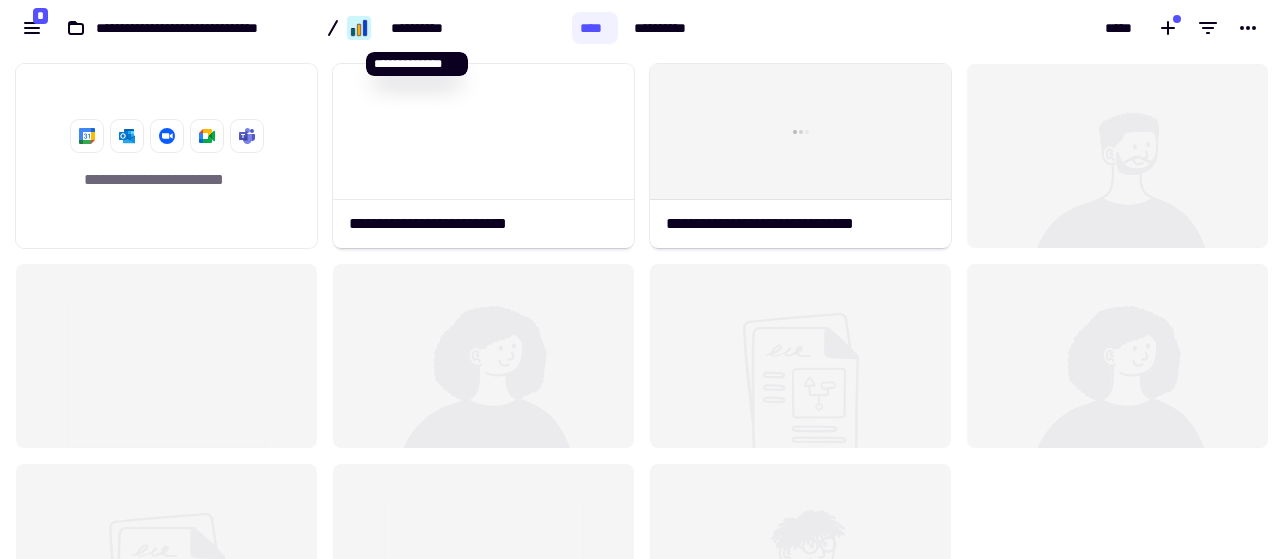 scroll, scrollTop: 16, scrollLeft: 16, axis: both 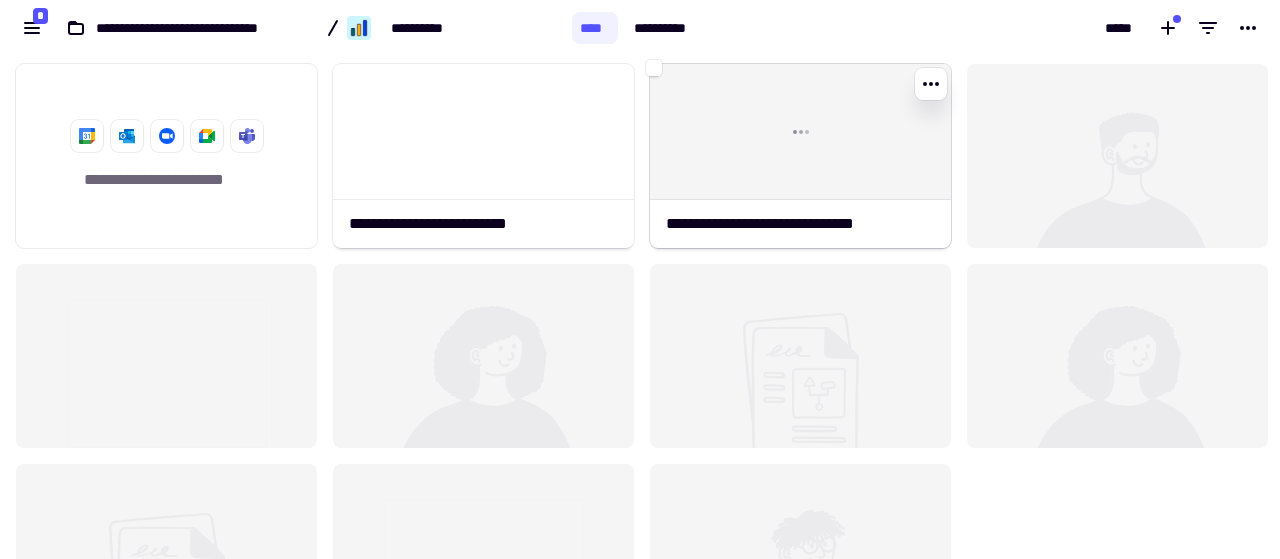 click 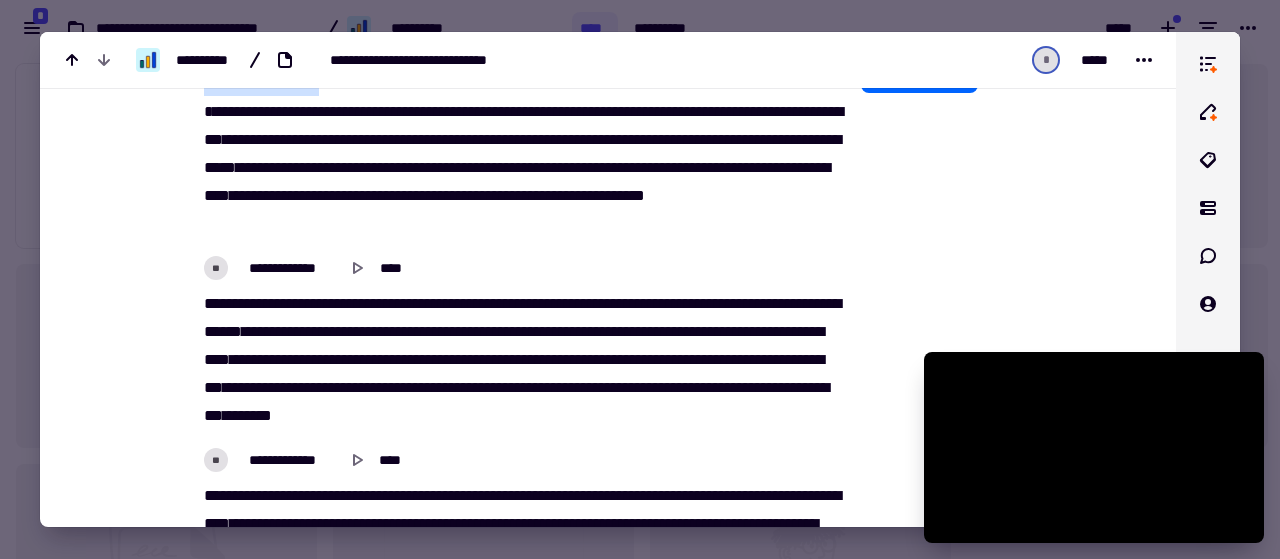 scroll, scrollTop: 700, scrollLeft: 0, axis: vertical 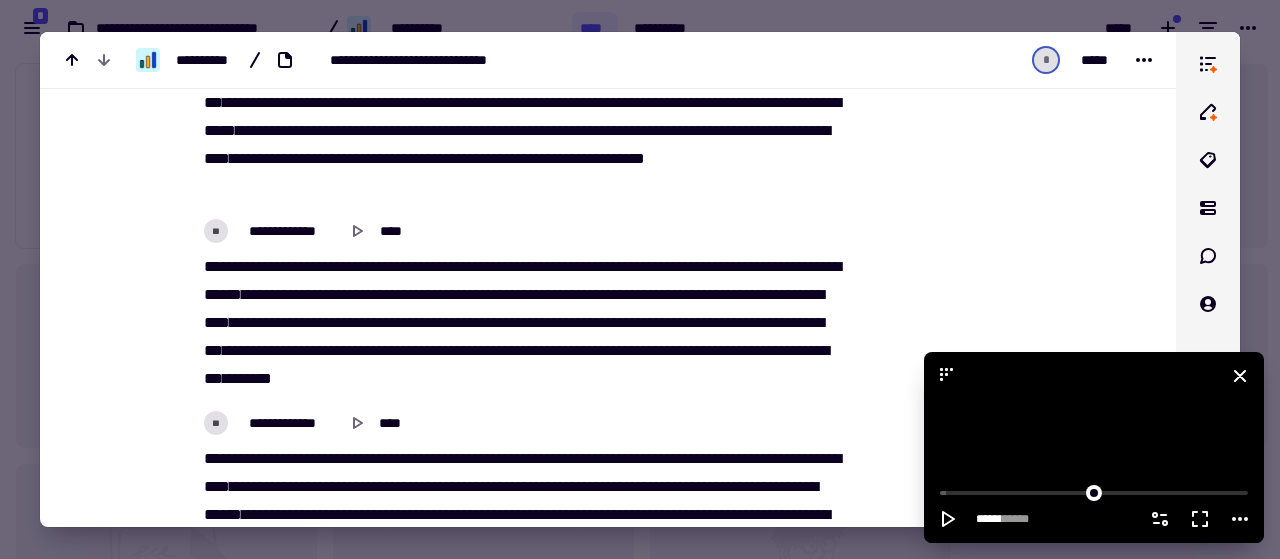 click 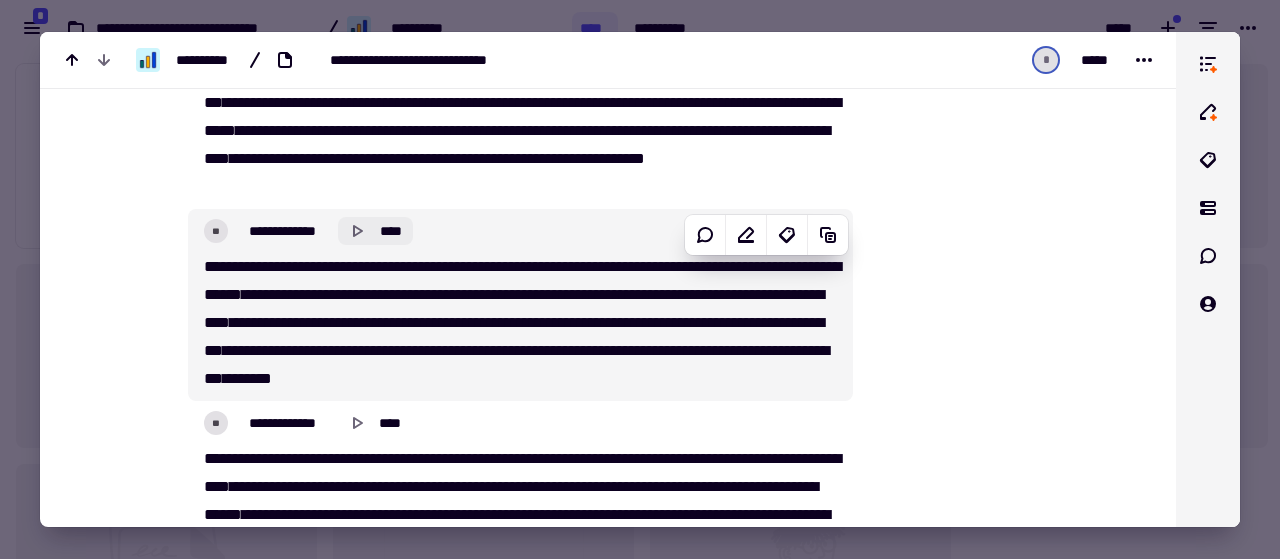 click 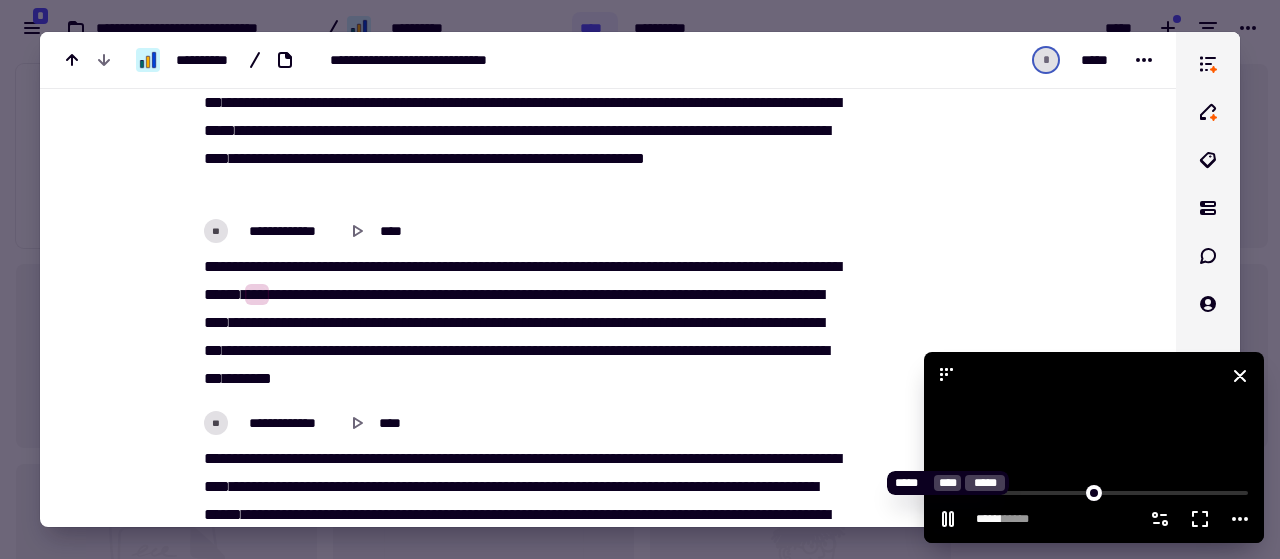 click 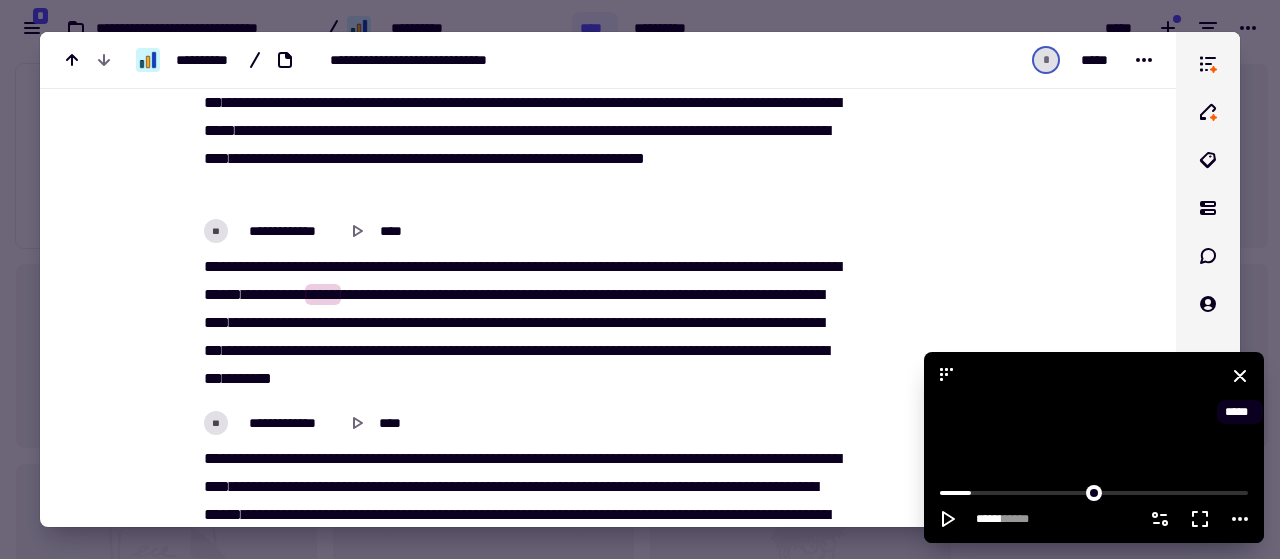 click 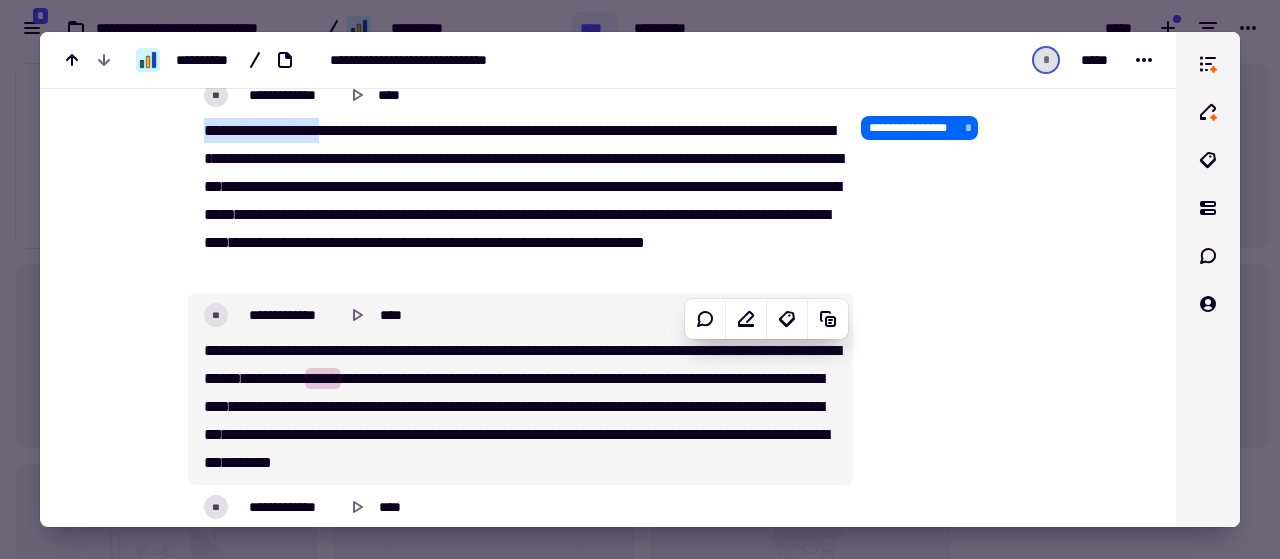 scroll, scrollTop: 600, scrollLeft: 0, axis: vertical 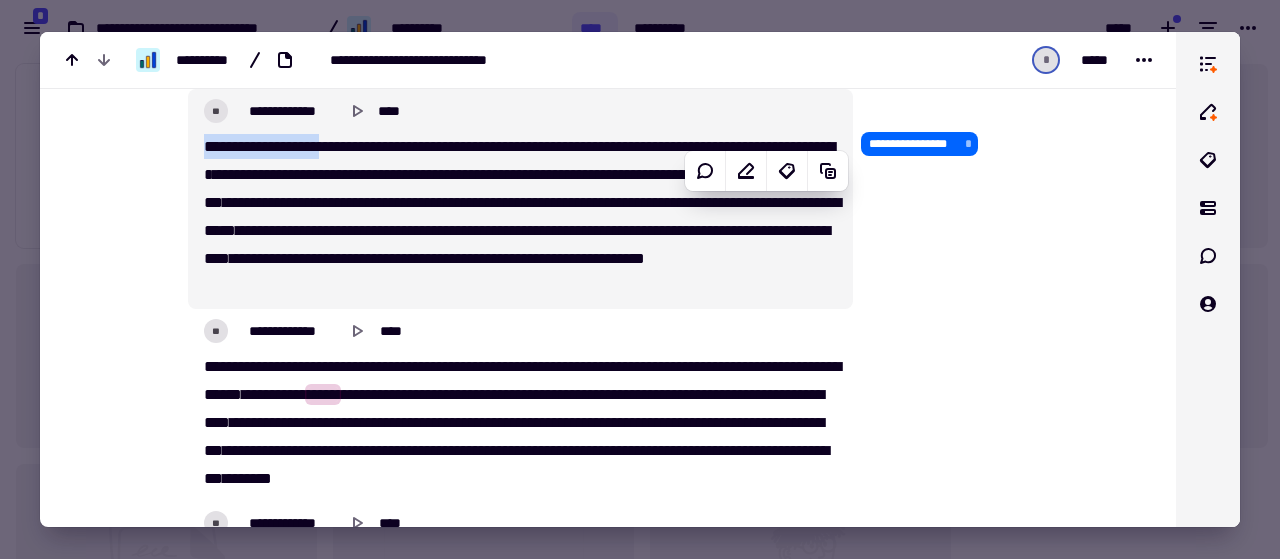 click on "**********" at bounding box center (234, 146) 